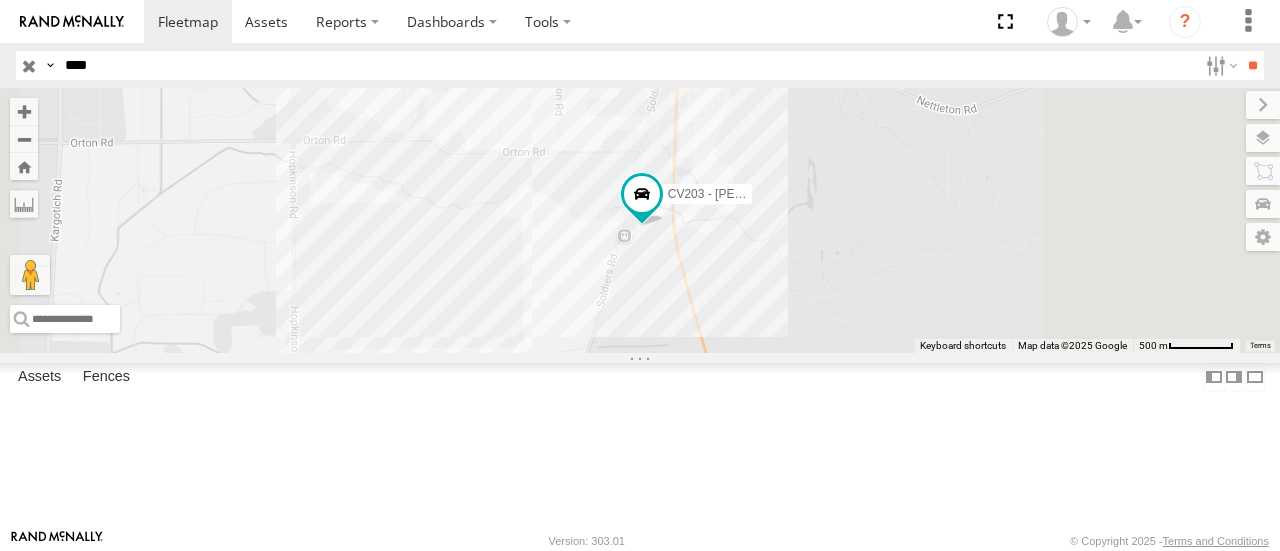 scroll, scrollTop: 0, scrollLeft: 0, axis: both 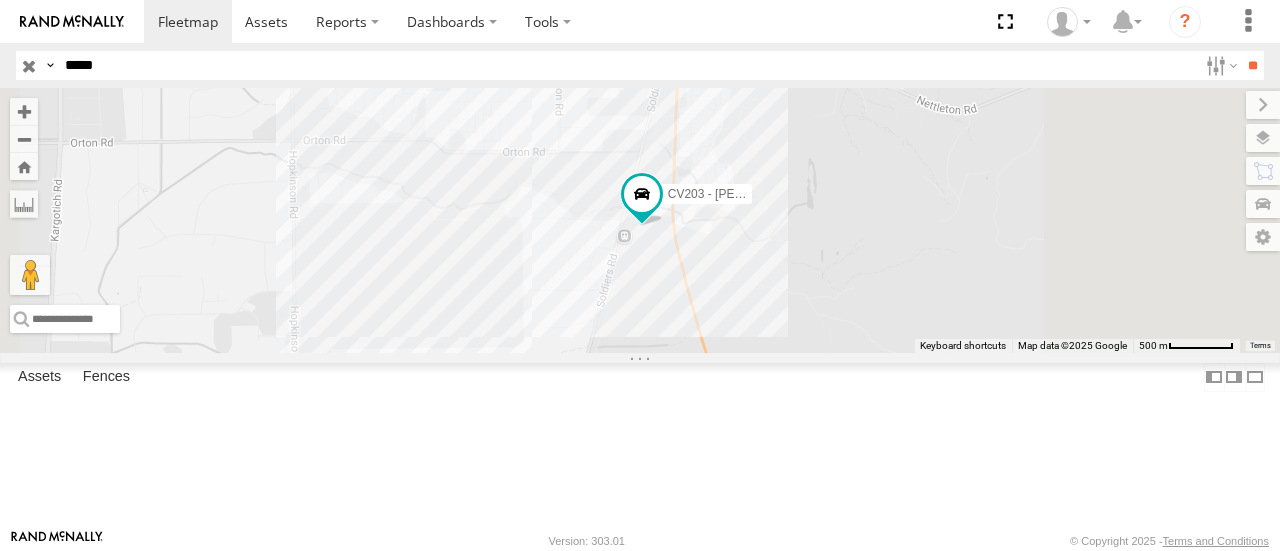 type on "*****" 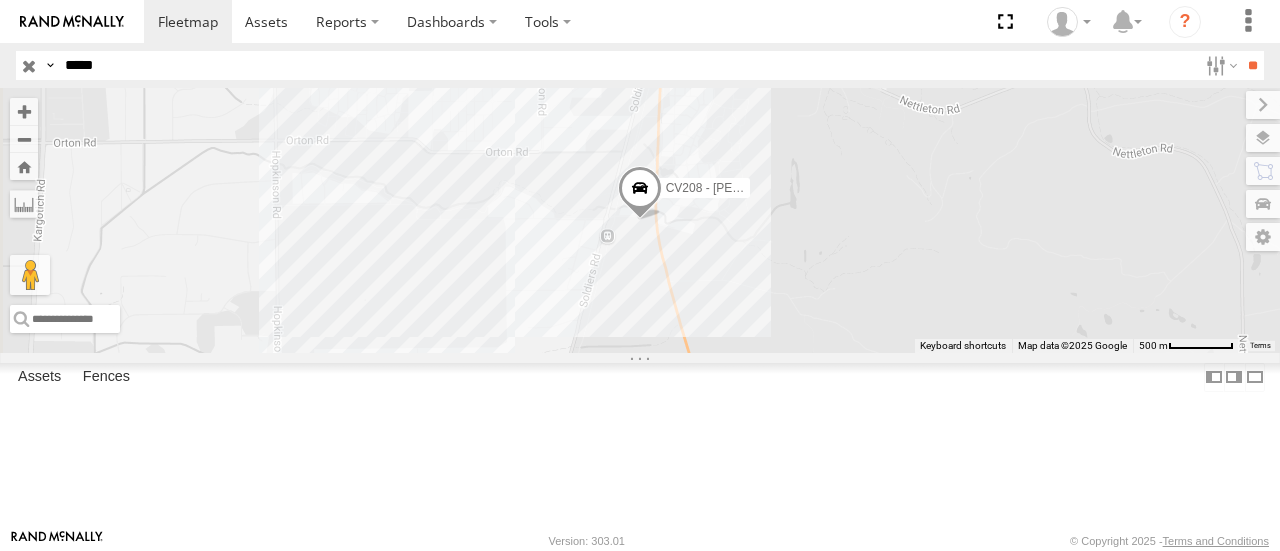 click at bounding box center [640, 193] 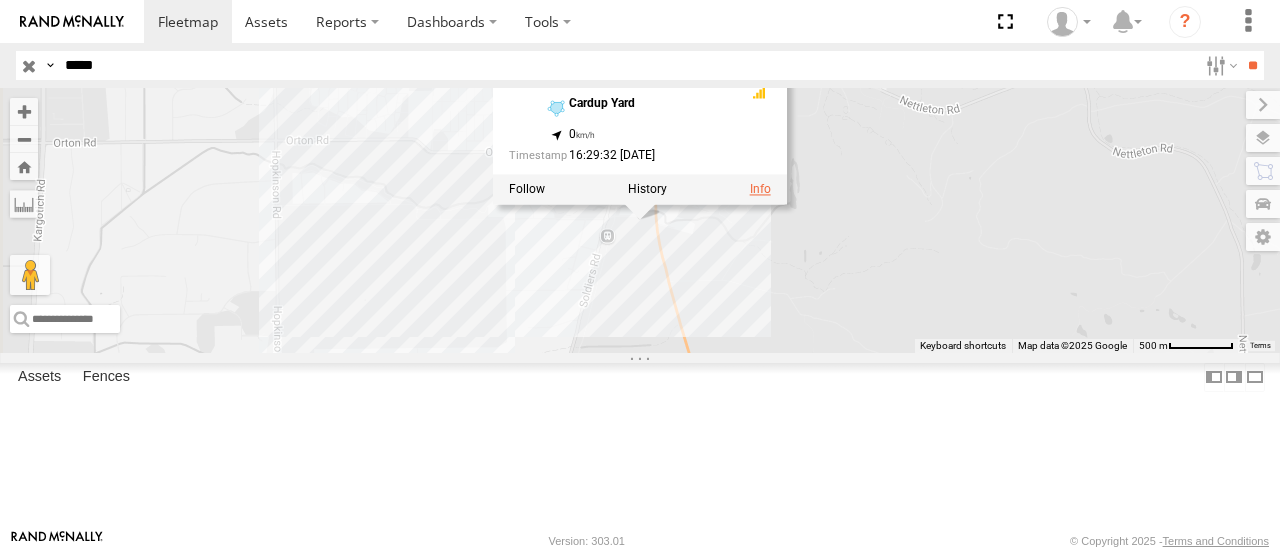 click at bounding box center [760, 190] 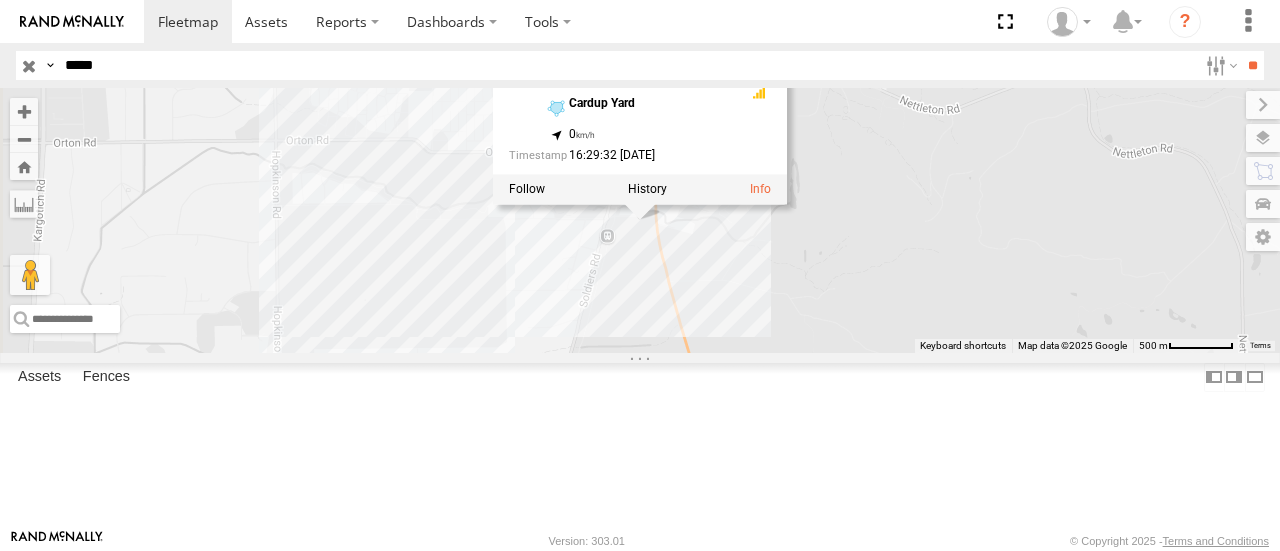 drag, startPoint x: 998, startPoint y: 282, endPoint x: 1059, endPoint y: 148, distance: 147.23111 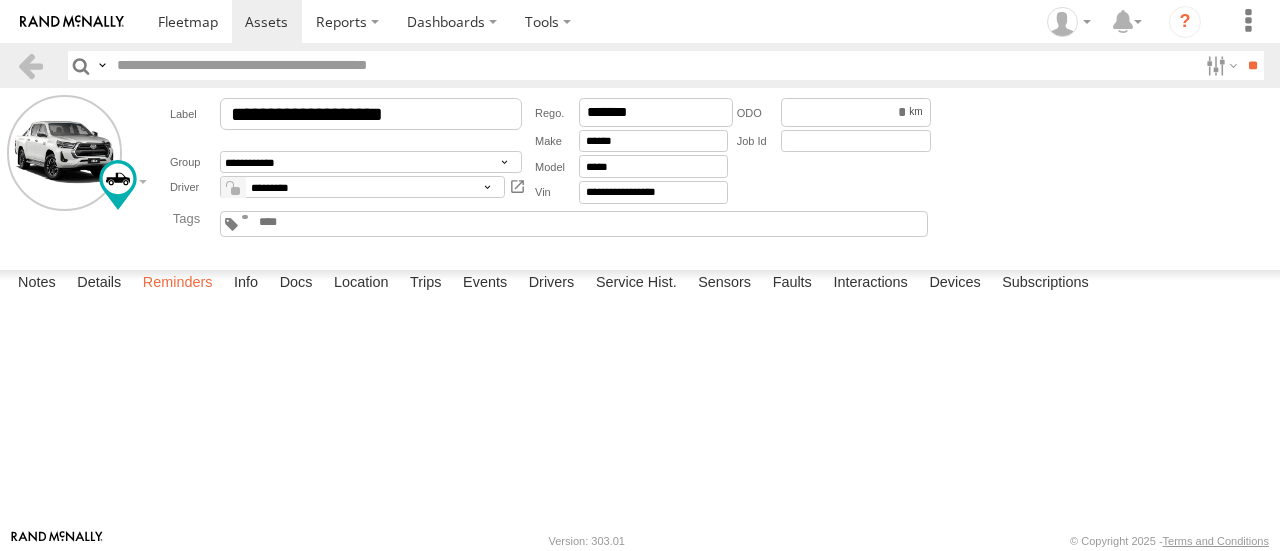scroll, scrollTop: 0, scrollLeft: 0, axis: both 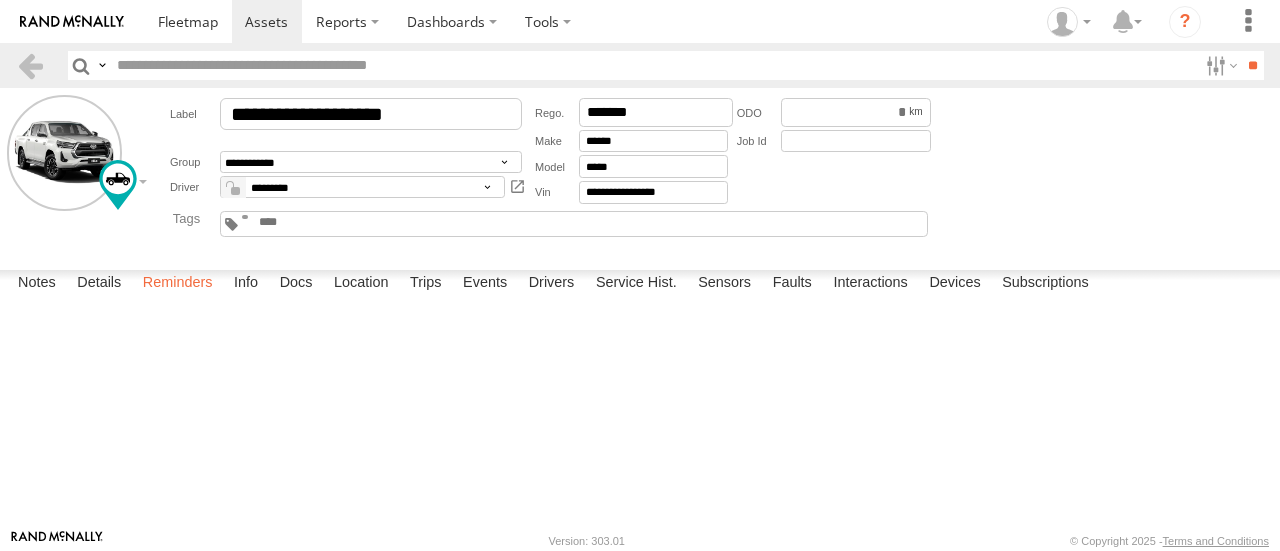 type on "**********" 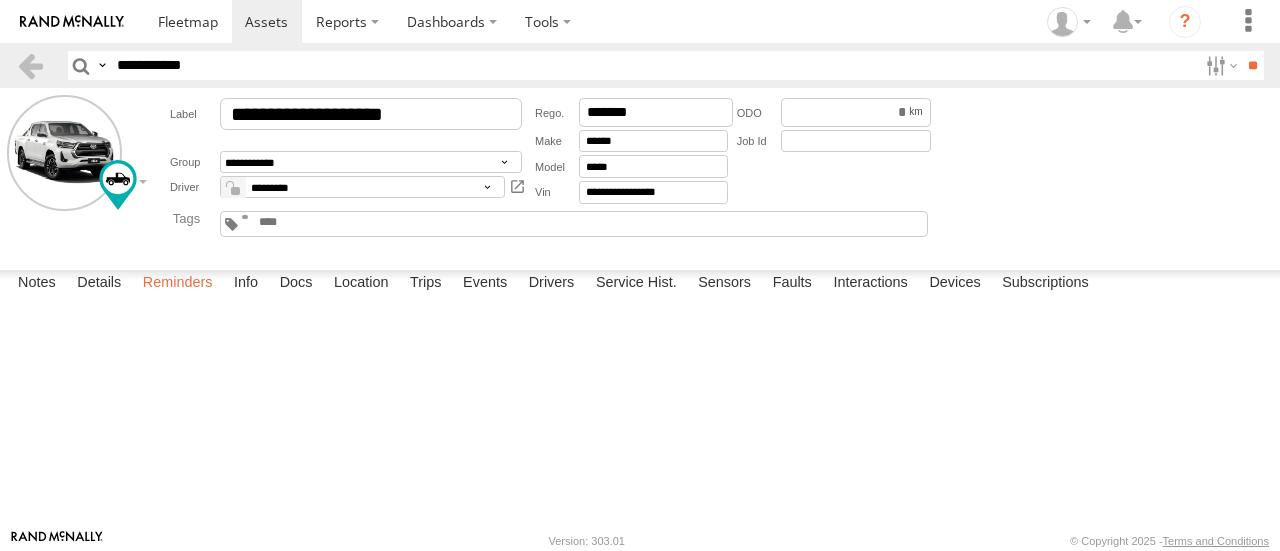 click on "Reminders" at bounding box center [178, 284] 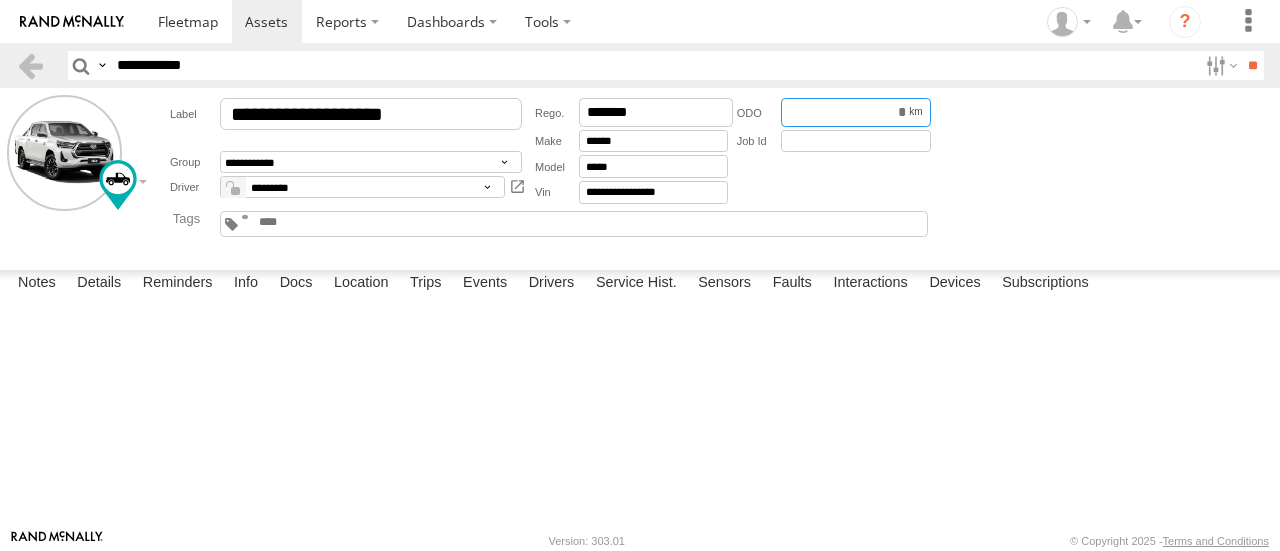 drag, startPoint x: 833, startPoint y: 116, endPoint x: 1041, endPoint y: 118, distance: 208.00961 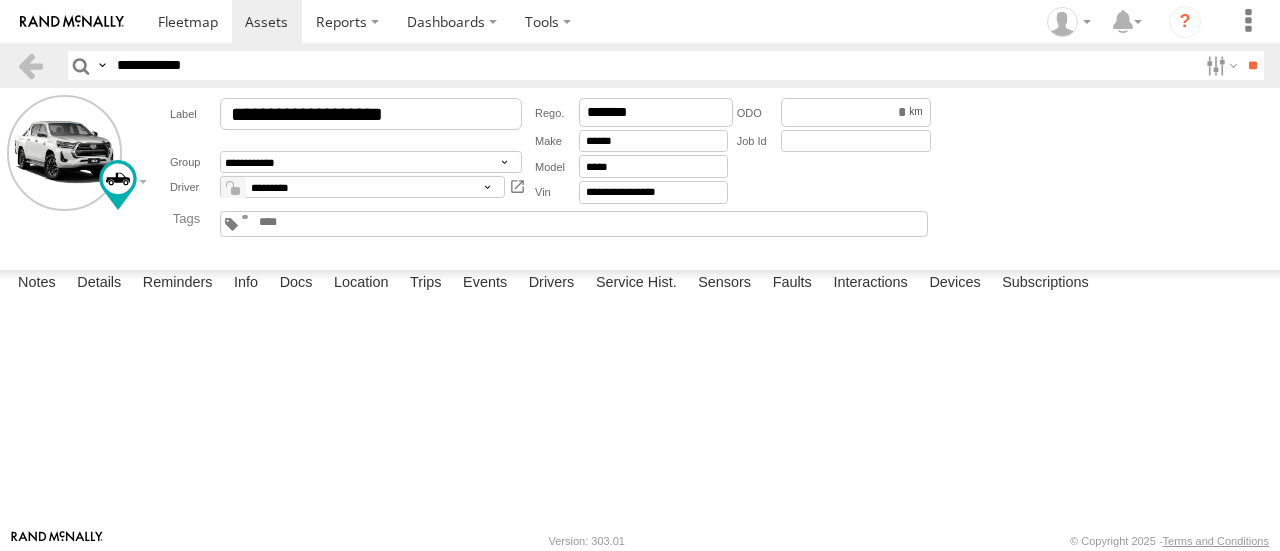 click on "Complete" at bounding box center (0, 0) 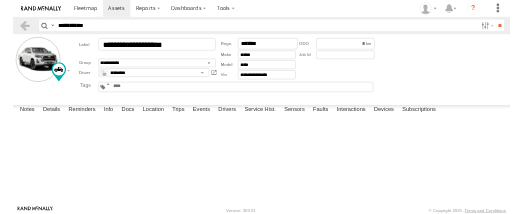 scroll, scrollTop: 0, scrollLeft: 61, axis: horizontal 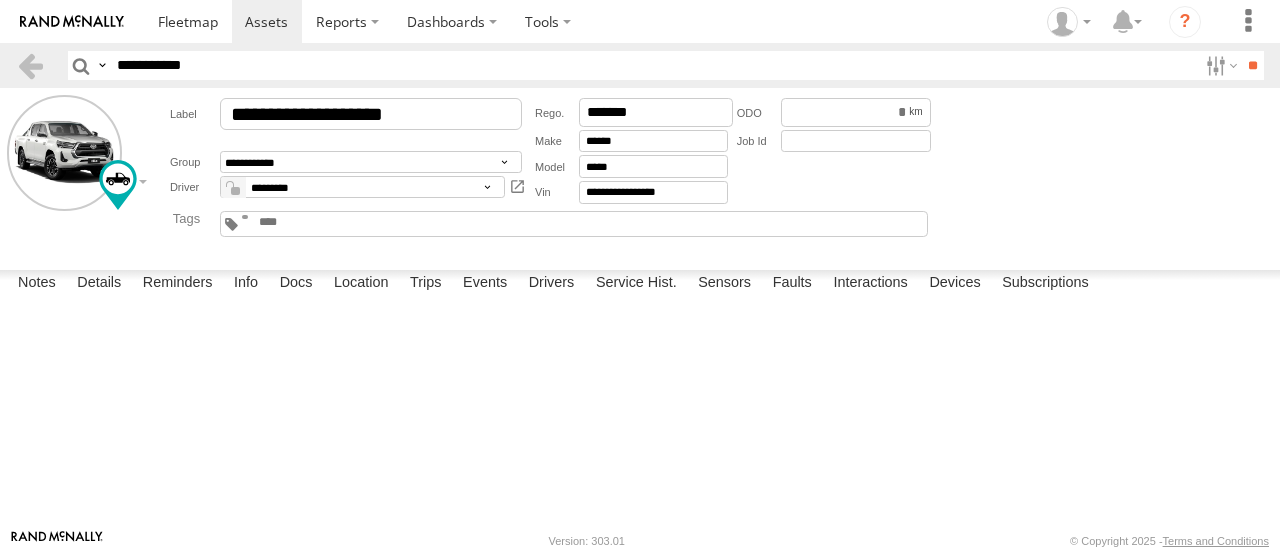 click at bounding box center [0, 0] 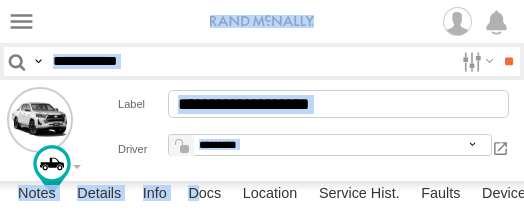drag, startPoint x: 198, startPoint y: 211, endPoint x: 107, endPoint y: 214, distance: 91.04944 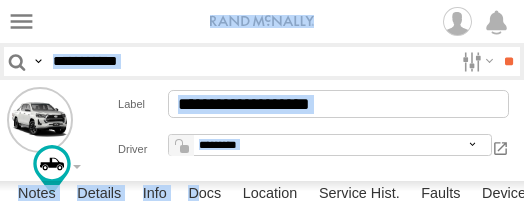 click 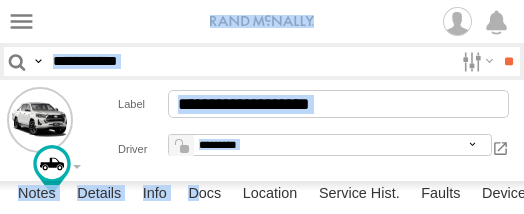 click on "Search Query
Asset ID
Asset Label
Registration
Manufacturer
Model
VIN
Job ID" at bounding box center (262, 61) 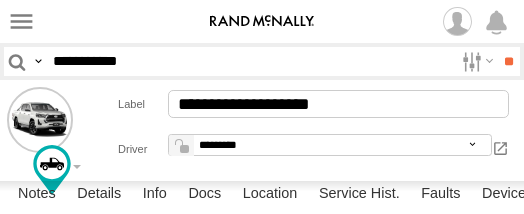 click on "**********" at bounding box center [249, 61] 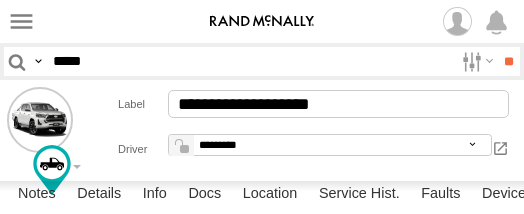 type on "*****" 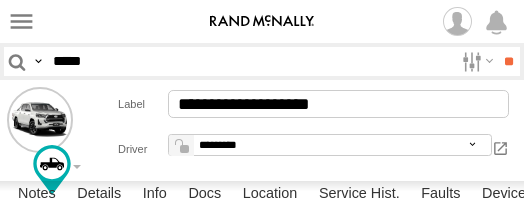 click on "**" at bounding box center (508, 61) 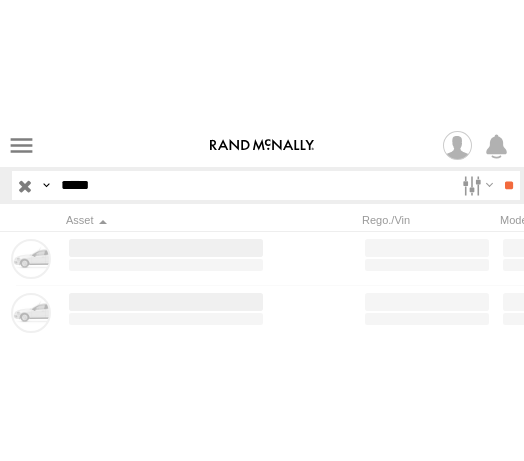 scroll, scrollTop: 0, scrollLeft: 0, axis: both 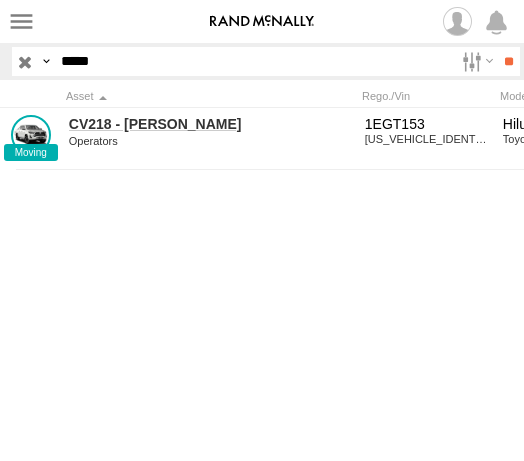 click on "Operators" at bounding box center [166, 141] 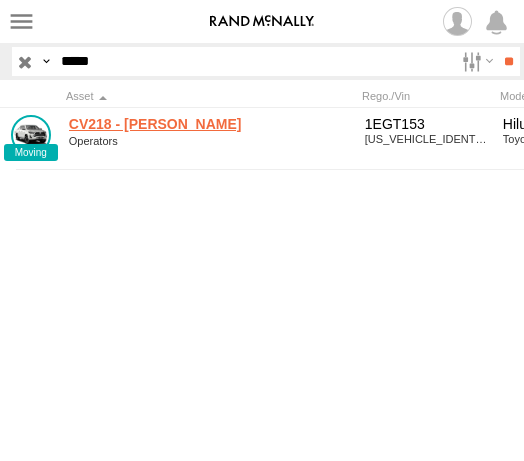 click on "CV218 - Bryce Nelson" at bounding box center [166, 124] 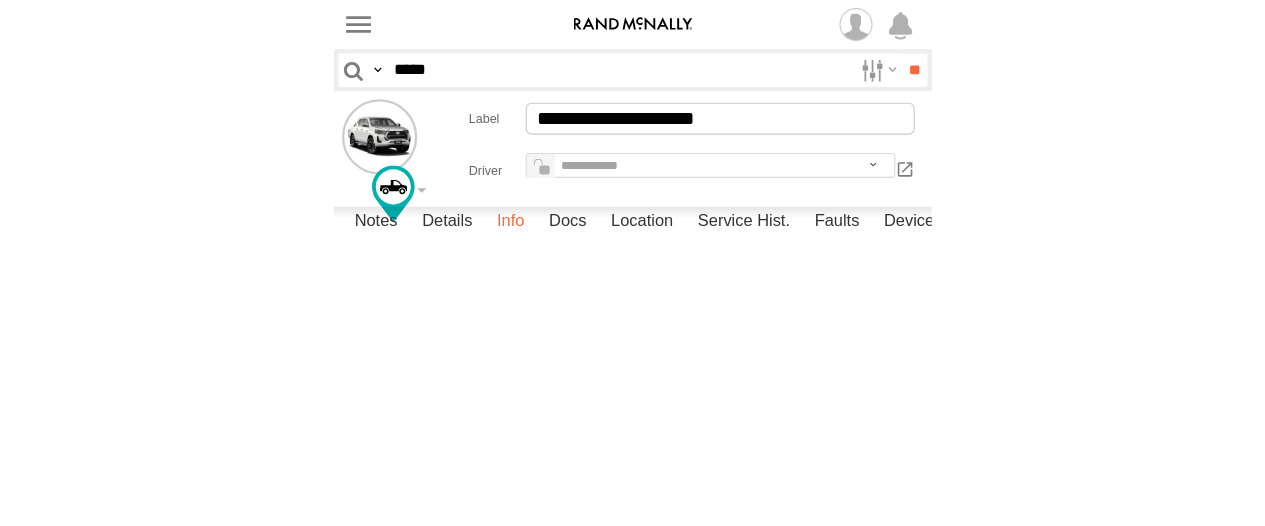 scroll, scrollTop: 0, scrollLeft: 0, axis: both 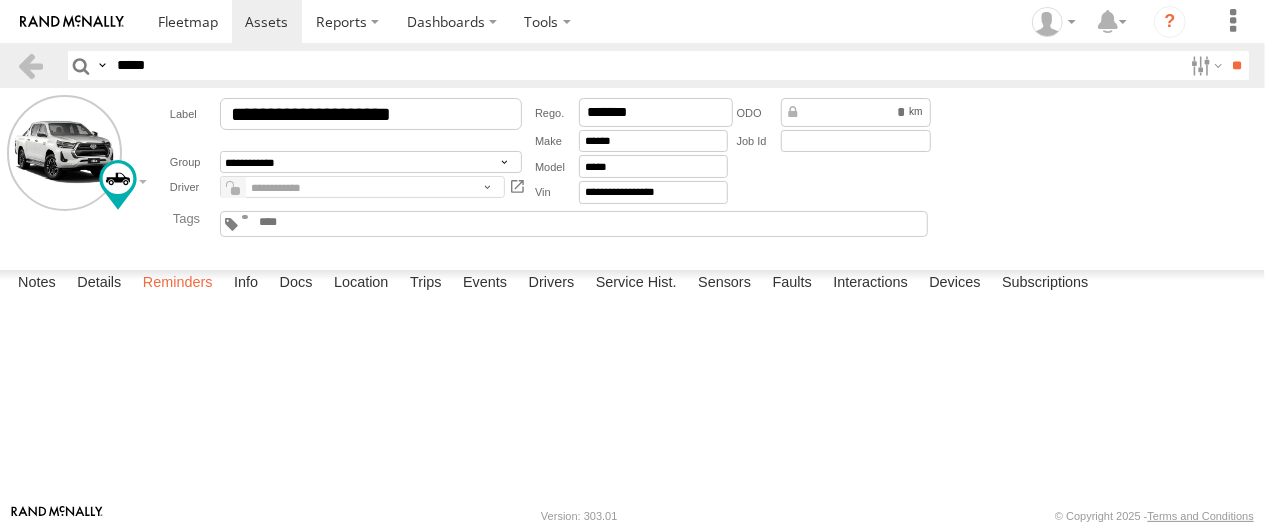click on "Reminders" at bounding box center (178, 284) 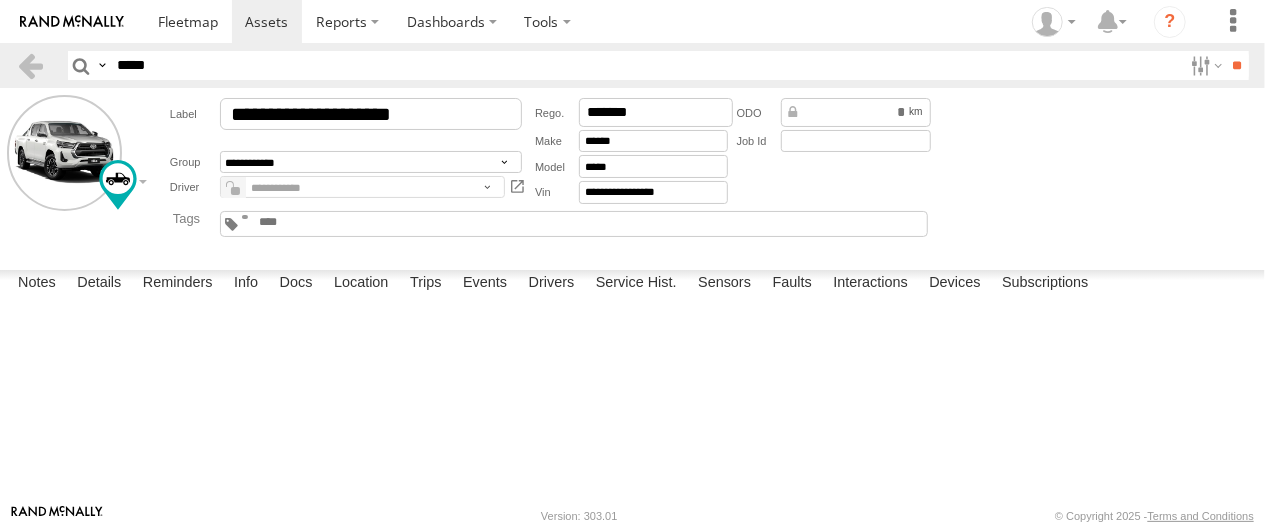 drag, startPoint x: 180, startPoint y: 52, endPoint x: 140, endPoint y: 47, distance: 40.311287 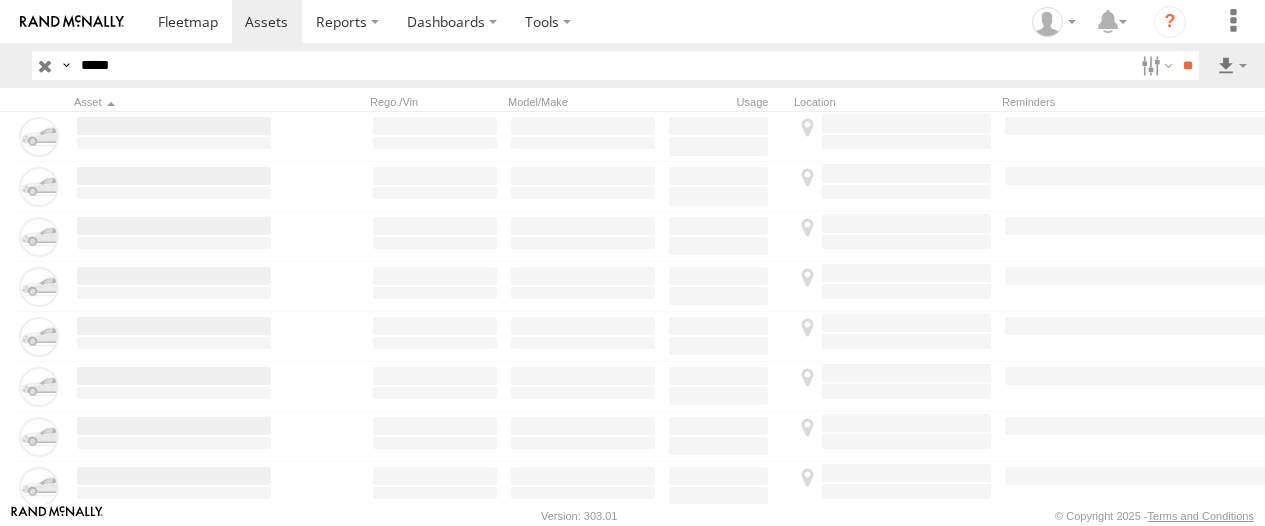 scroll, scrollTop: 0, scrollLeft: 0, axis: both 